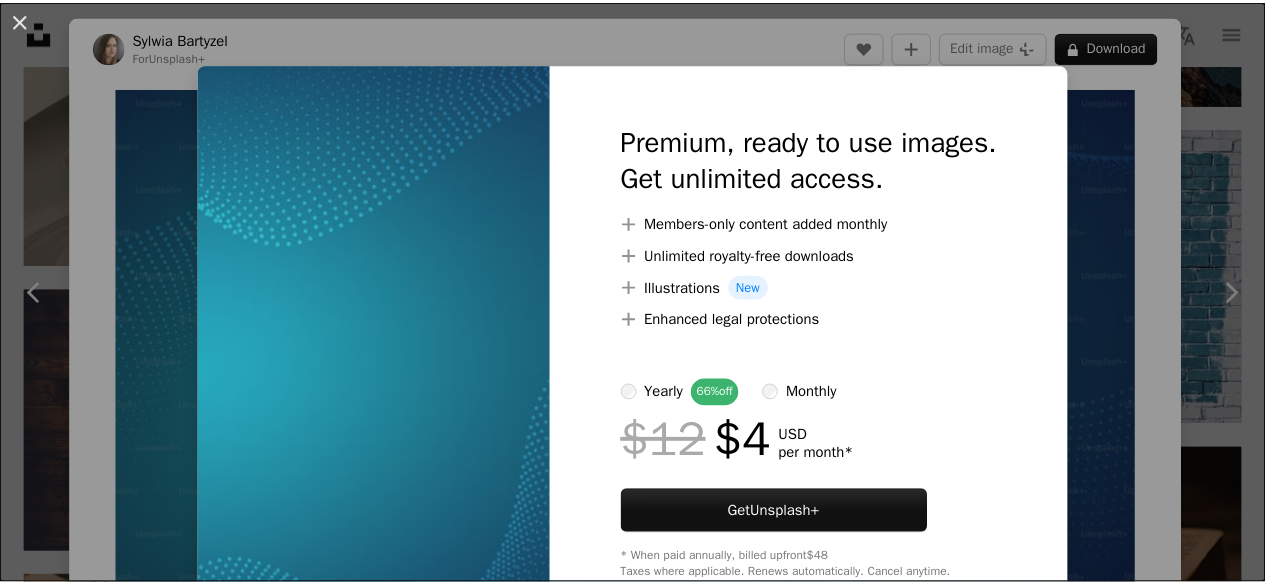 scroll, scrollTop: 2688, scrollLeft: 0, axis: vertical 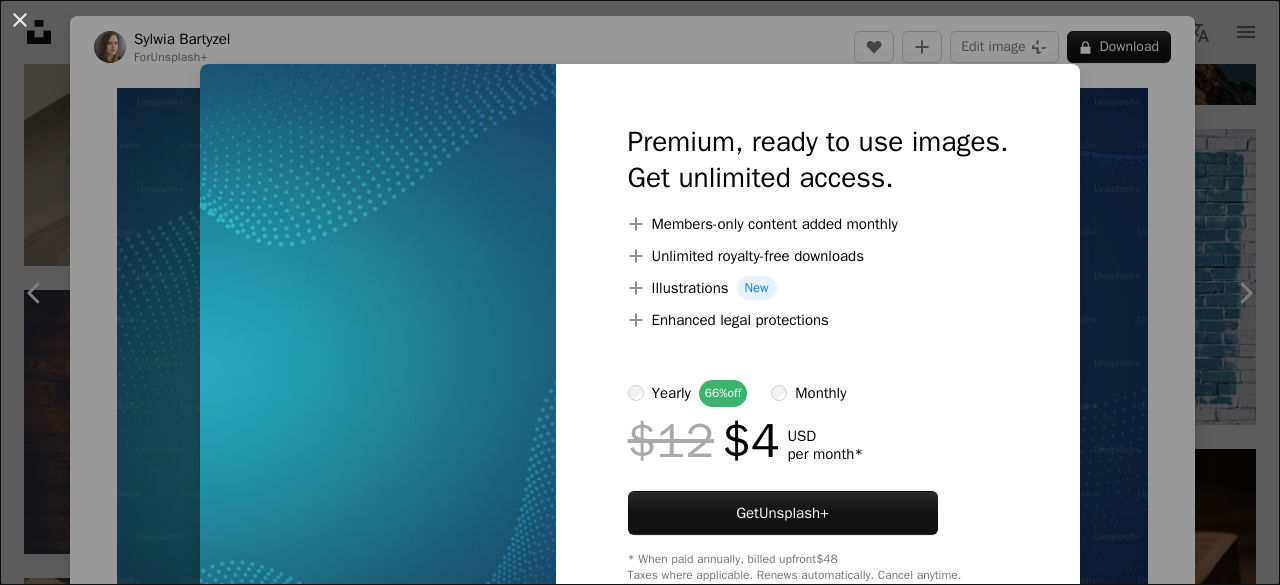click at bounding box center (378, 353) 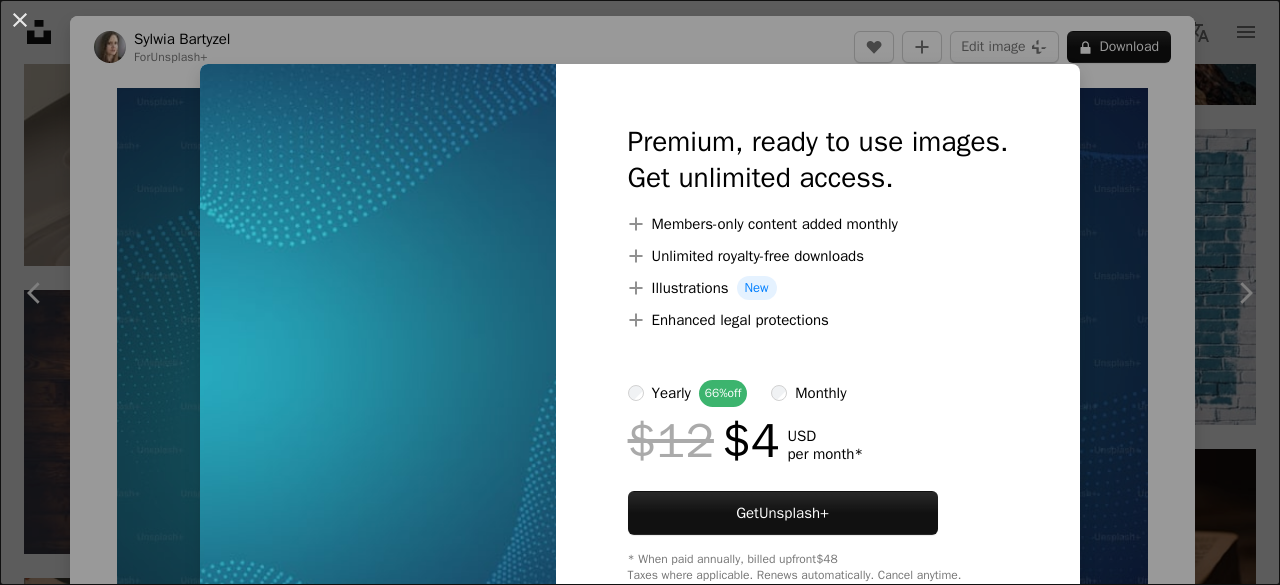 click on "An X shape Premium, ready to use images. Get unlimited access. A plus sign Members-only content added monthly A plus sign Unlimited royalty-free downloads A plus sign Illustrations  New A plus sign Enhanced legal protections yearly 66%  off monthly $12   $4 USD per month * Get  Unsplash+ * When paid annually, billed upfront  $48 Taxes where applicable. Renews automatically. Cancel anytime." at bounding box center (640, 292) 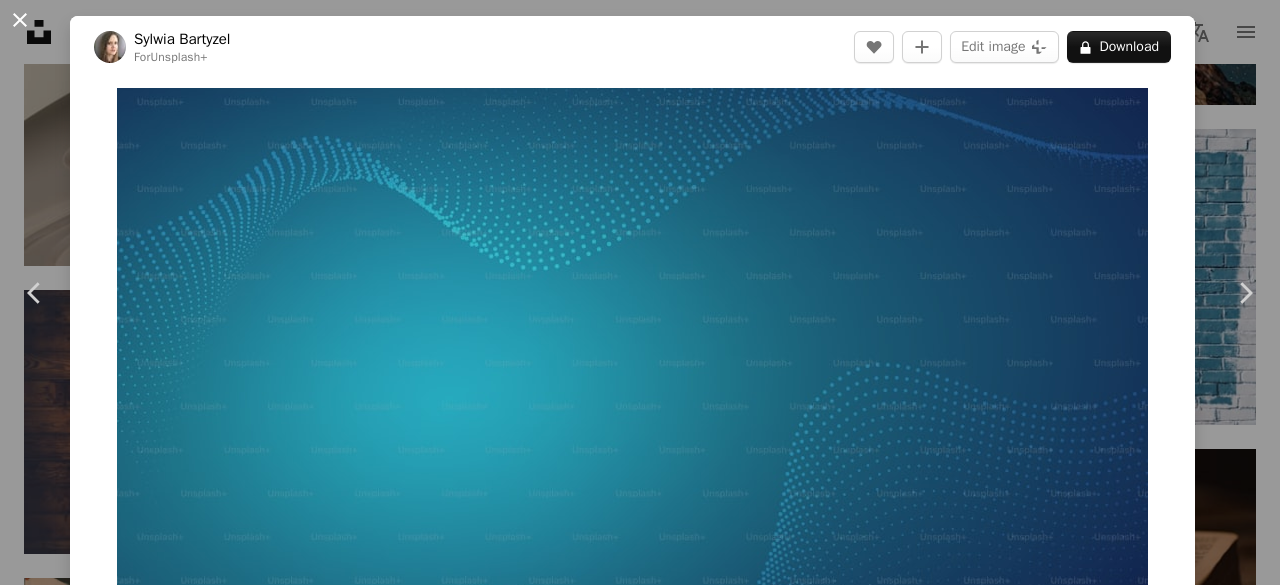 click on "An X shape" at bounding box center [20, 20] 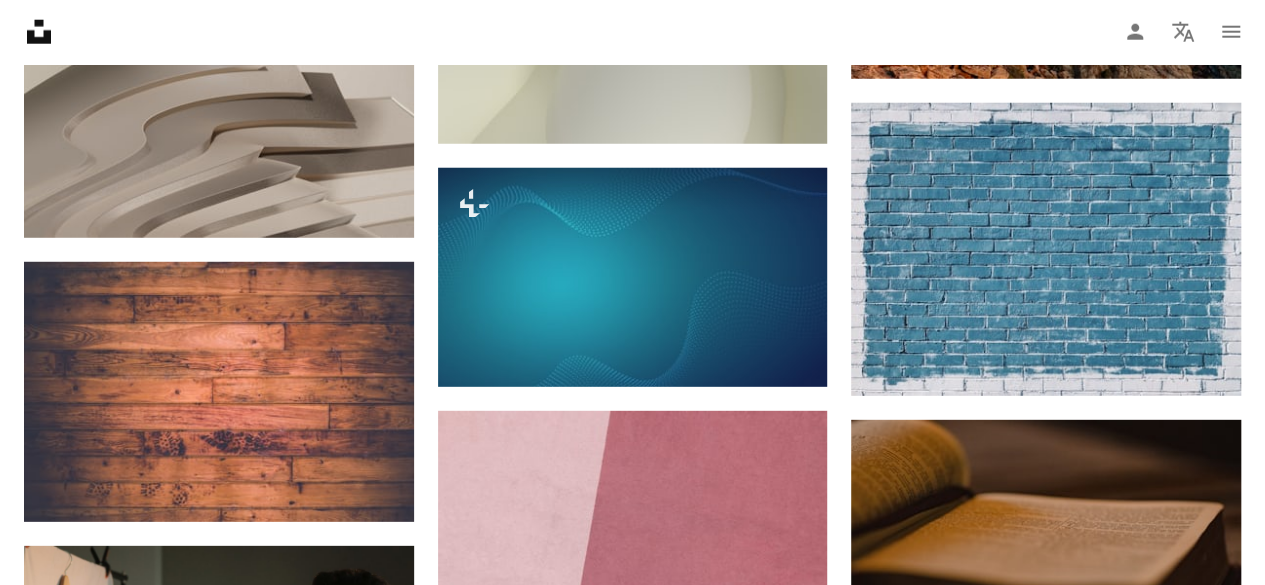 scroll, scrollTop: 3200, scrollLeft: 0, axis: vertical 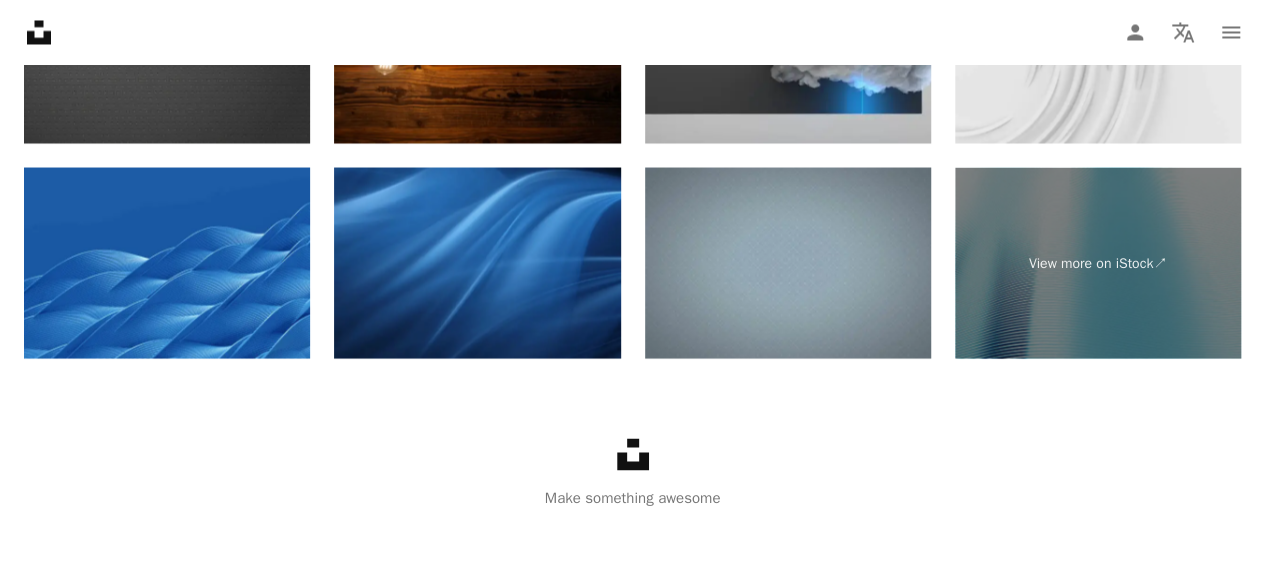 click at bounding box center (477, 262) 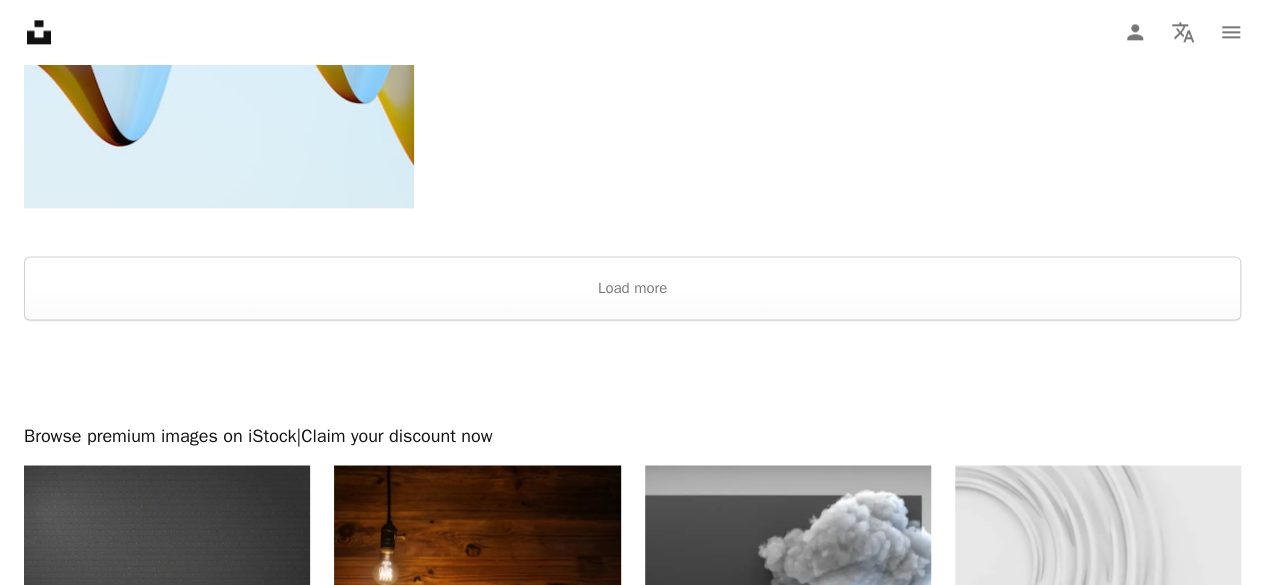 scroll, scrollTop: 4617, scrollLeft: 0, axis: vertical 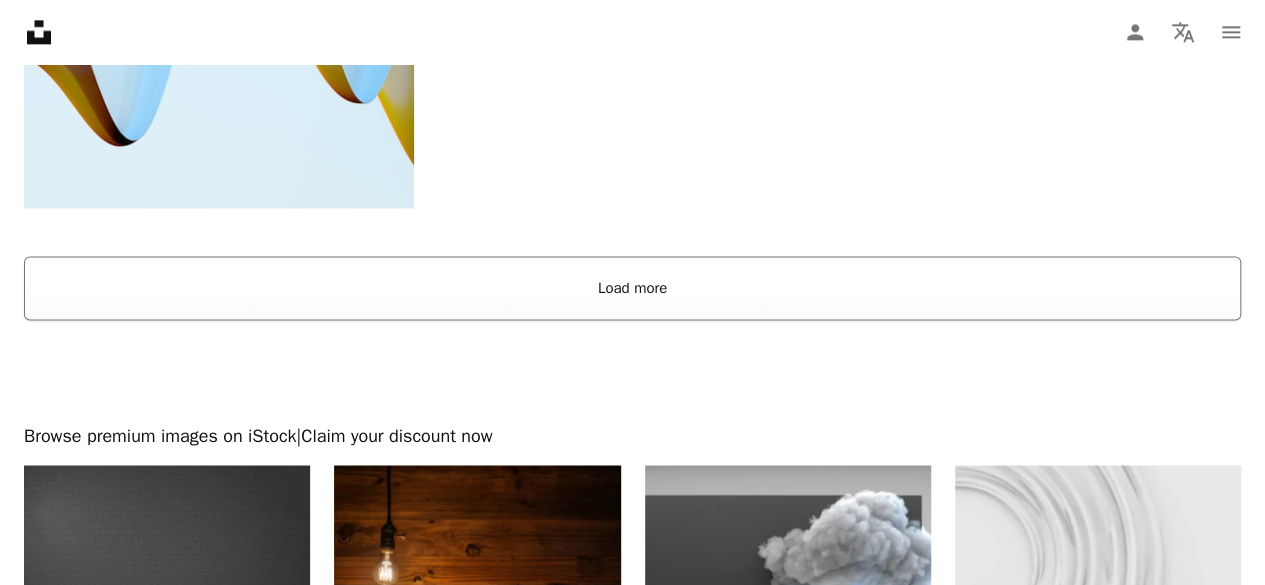click on "Load more" at bounding box center (632, 288) 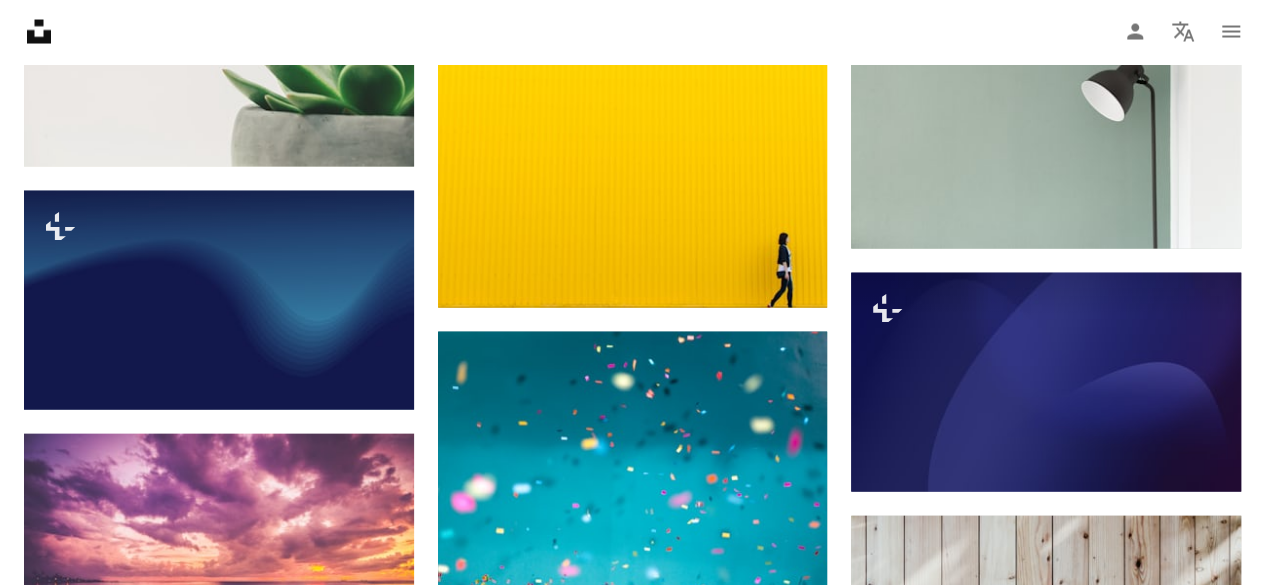 scroll, scrollTop: 9706, scrollLeft: 0, axis: vertical 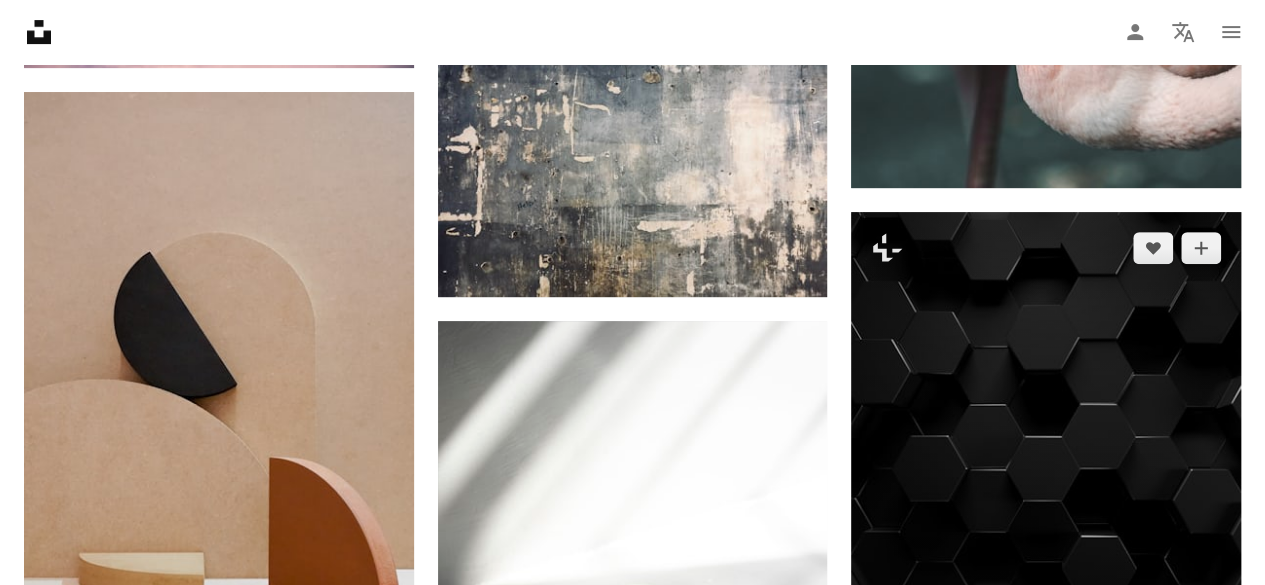 click at bounding box center [1046, 455] 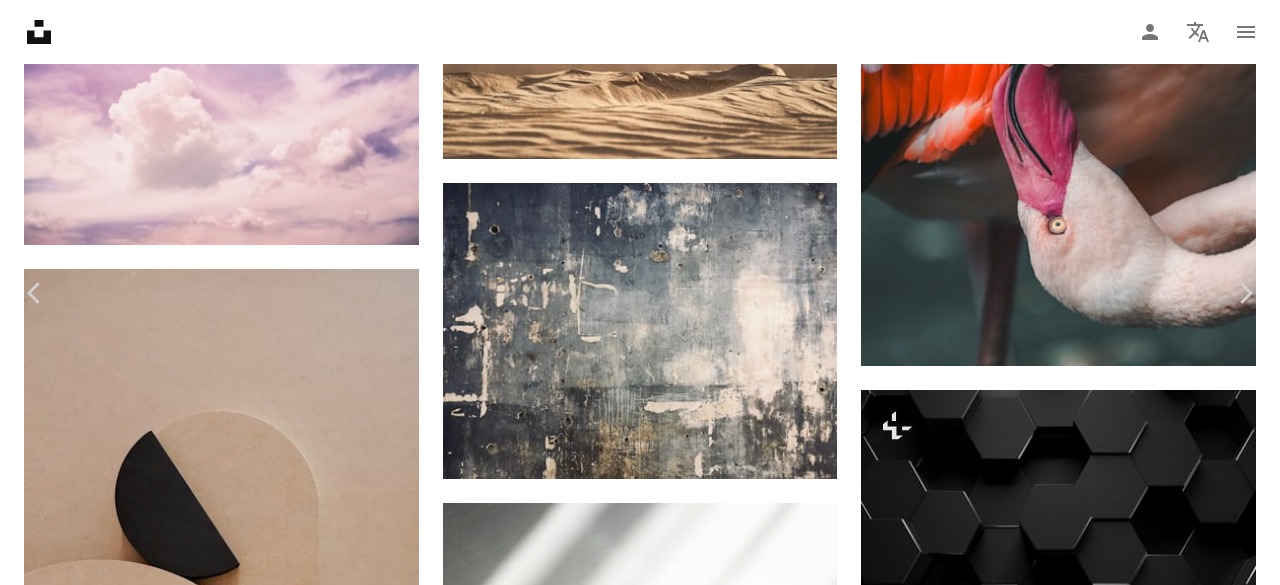 click on "**********" at bounding box center [640, -5931] 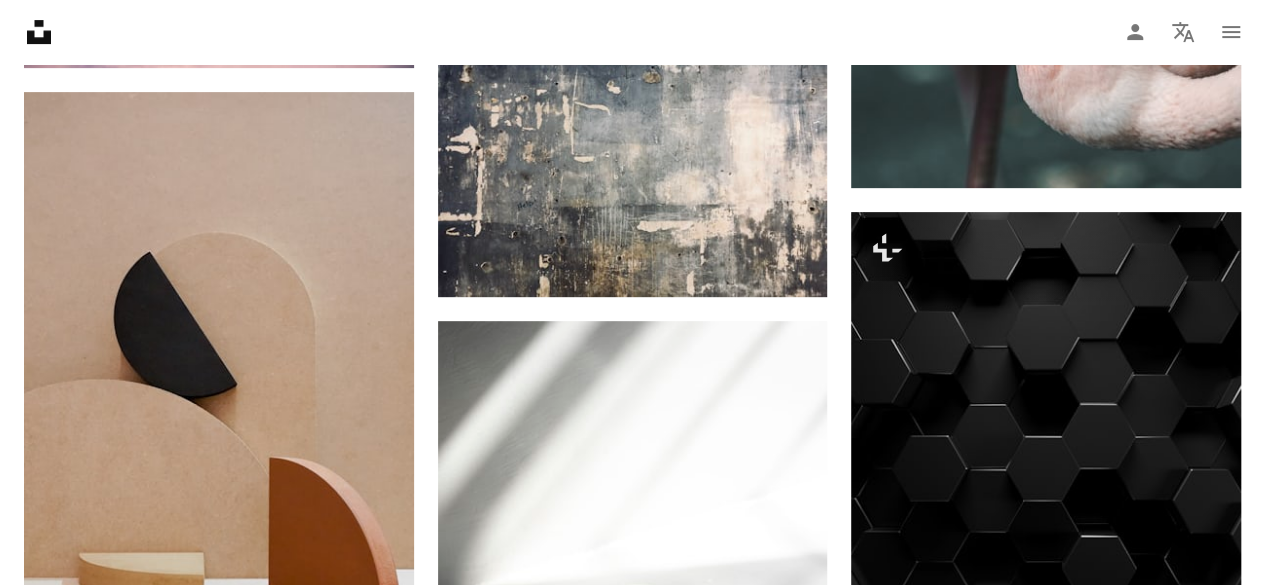 click on "Plus sign for Unsplash+ A heart A plus sign [FIRST] [LAST] For  Unsplash+ A lock   Download A heart A plus sign [FIRST] [LAST] Arrow pointing down A heart A plus sign [FIRST] [LAST] Arrow pointing down A heart A plus sign [FIRST] [LAST] Available for hire A checkmark inside of a circle Arrow pointing down Plus sign for Unsplash+ A heart A plus sign [FIRST] [LAST] For  Unsplash+ A lock   Download A heart A plus sign [FIRST] [LAST] Available for hire A checkmark inside of a circle Arrow pointing down Plus sign for Unsplash+ A heart A plus sign [FIRST] [LAST] For  Unsplash+ A lock   Download A heart A plus sign [FIRST] [LAST] Arrow pointing down A heart A plus sign [FIRST] [LAST] Arrow pointing down A heart A plus sign [FIRST] [LAST] Arrow pointing down –– ––– –––  –– ––– –  ––– –––  ––––  –   – –– –––  – – ––– –– –– –––– –– The best in on-brand content creation Learn More Plus sign for Unsplash+ A heart A plus sign For  Unsplash+" at bounding box center [632, -5764] 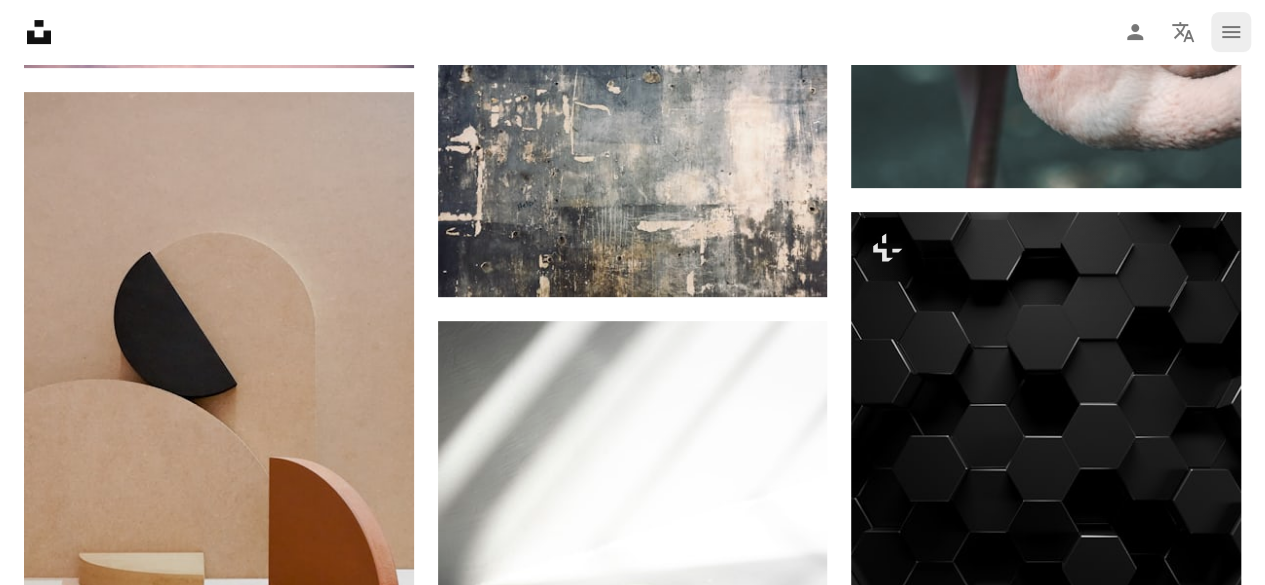 click on "navigation menu" 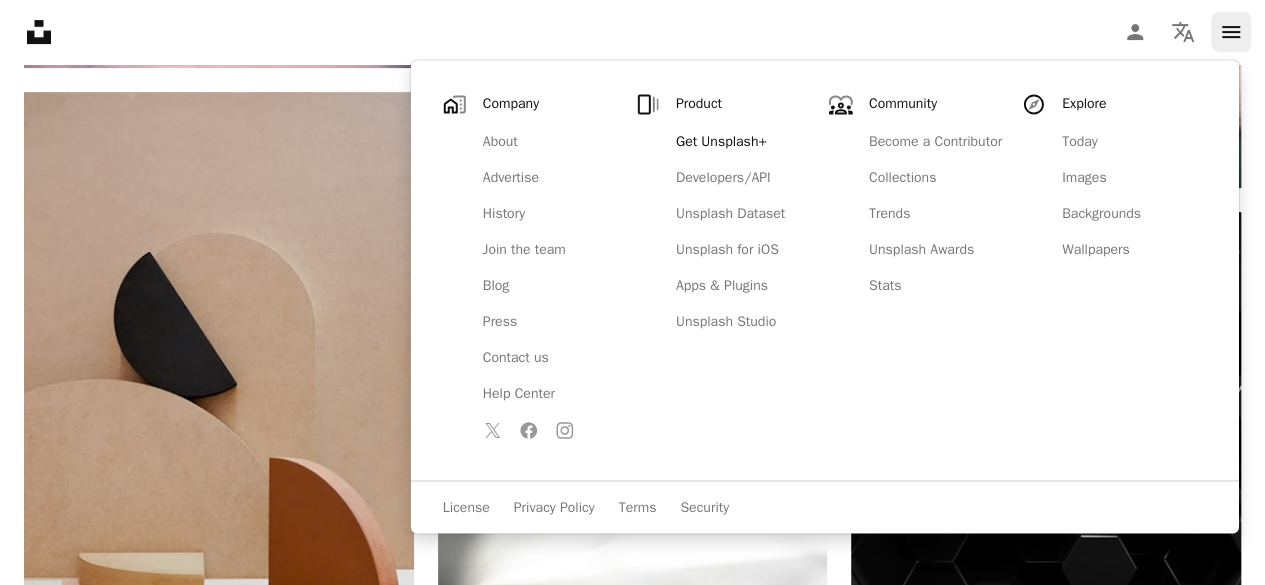 click on "navigation menu" 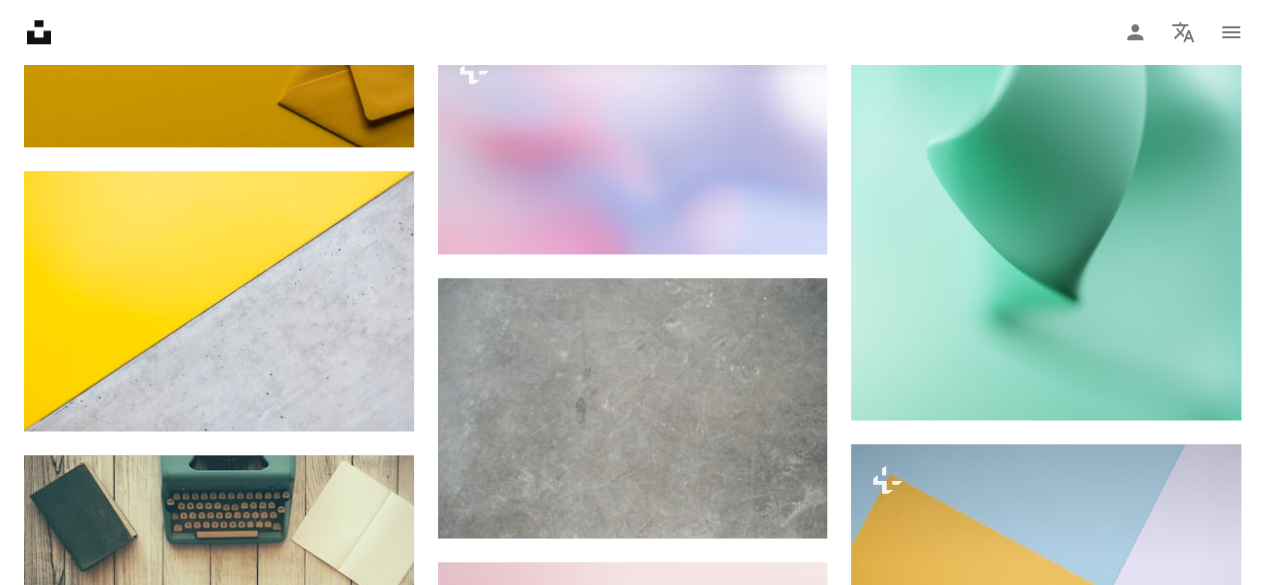 scroll, scrollTop: 11951, scrollLeft: 0, axis: vertical 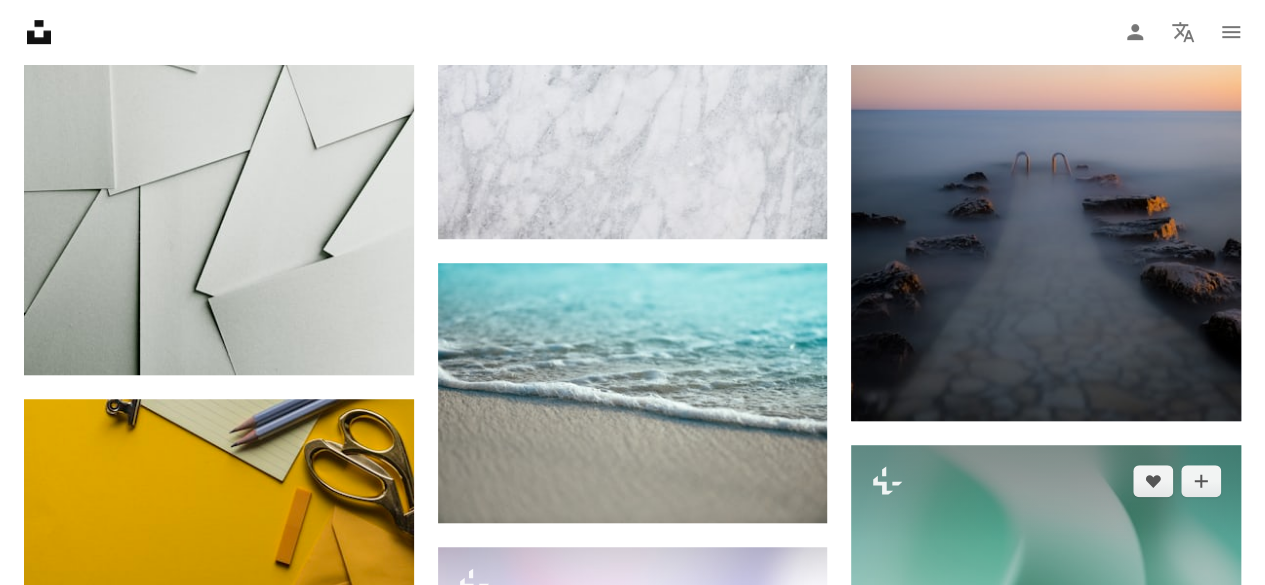 click at bounding box center [1046, 688] 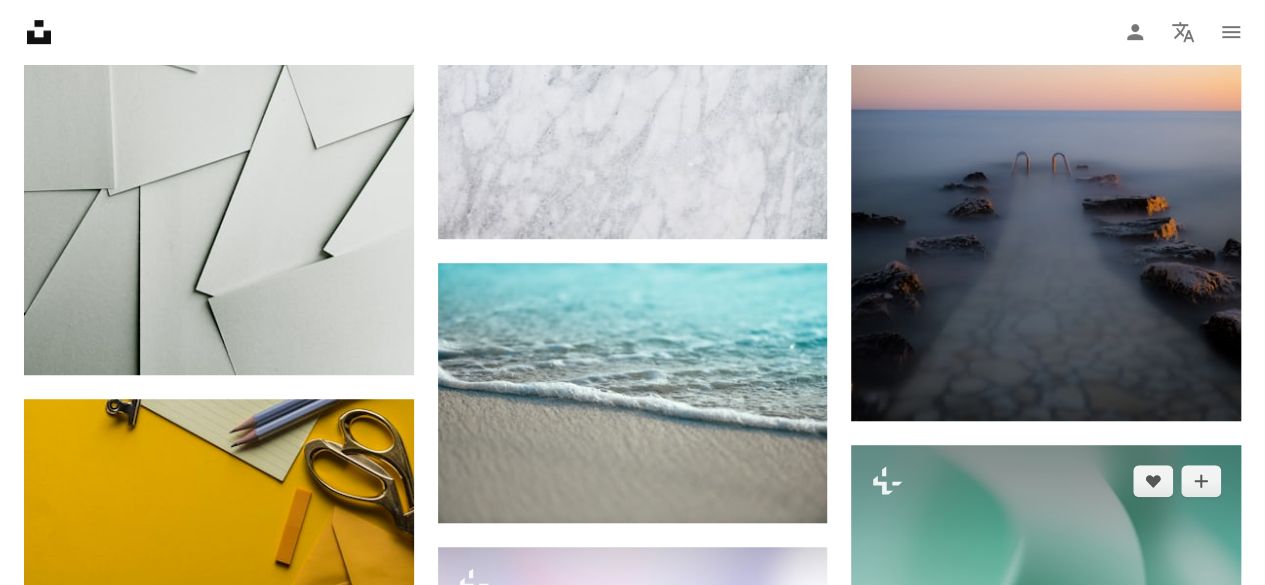 click at bounding box center [1046, 688] 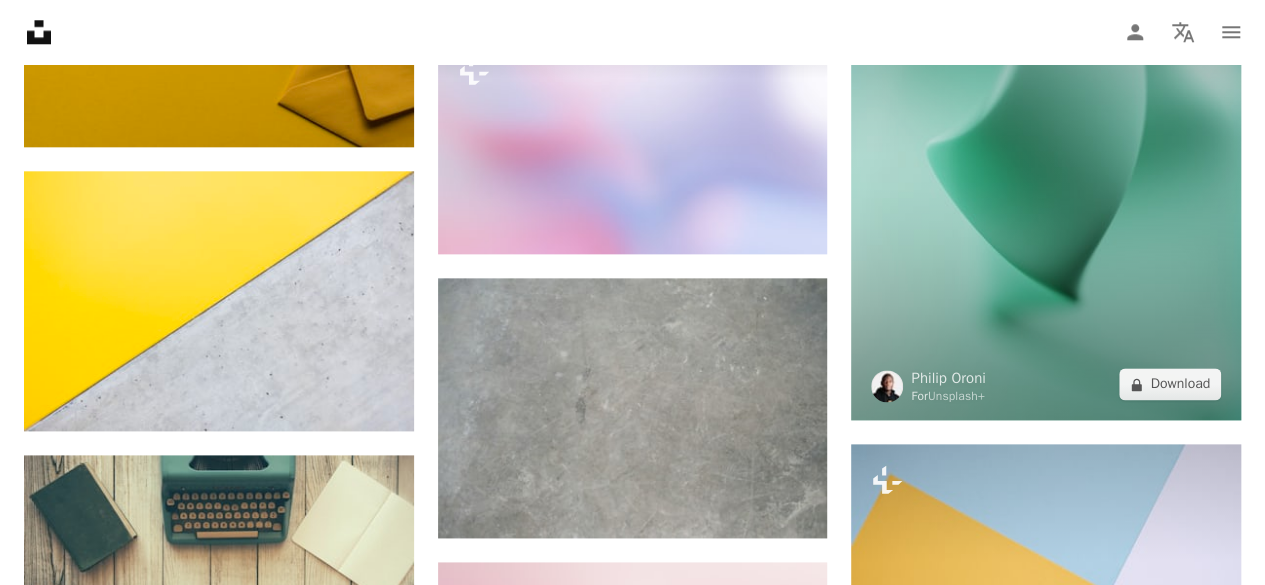 click at bounding box center (1046, 176) 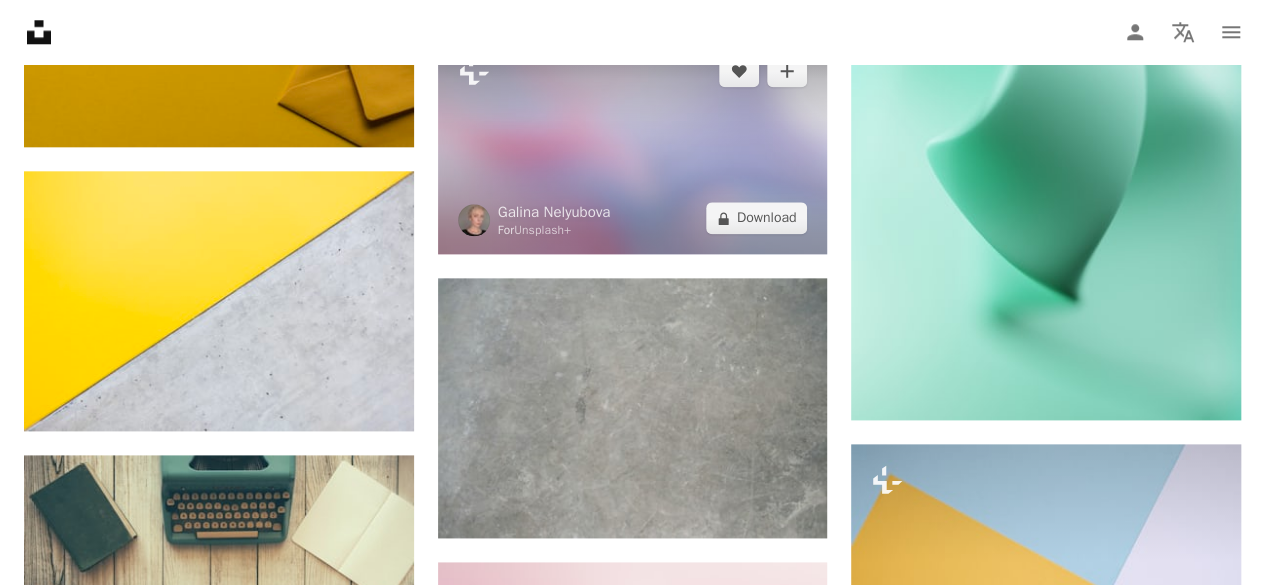 click at bounding box center (633, 144) 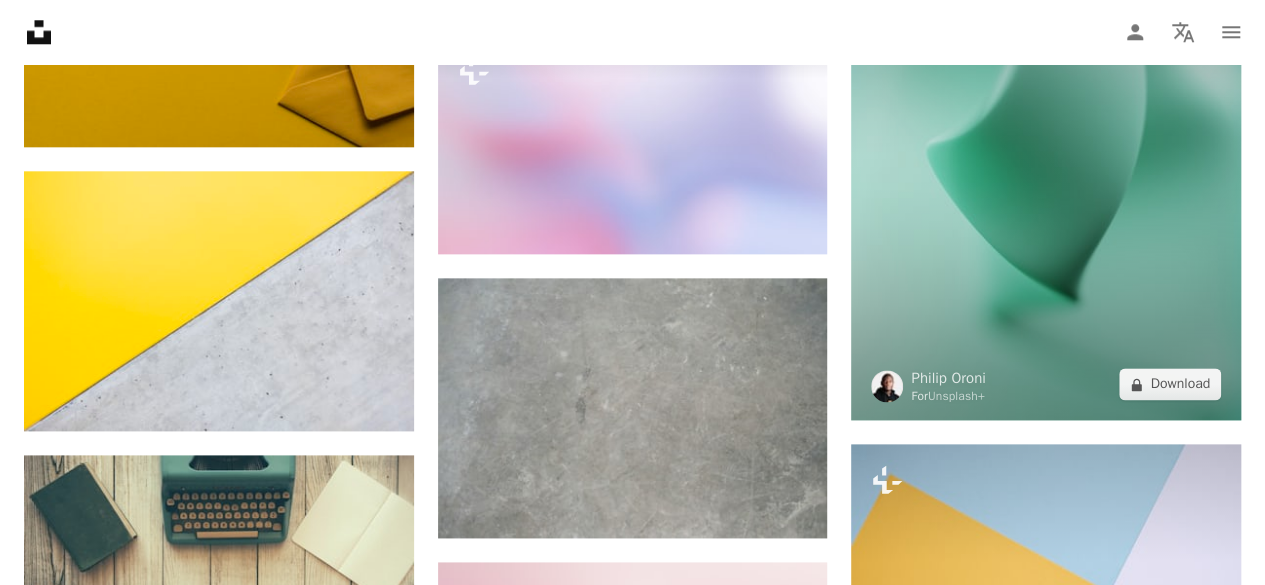 click at bounding box center [1046, 176] 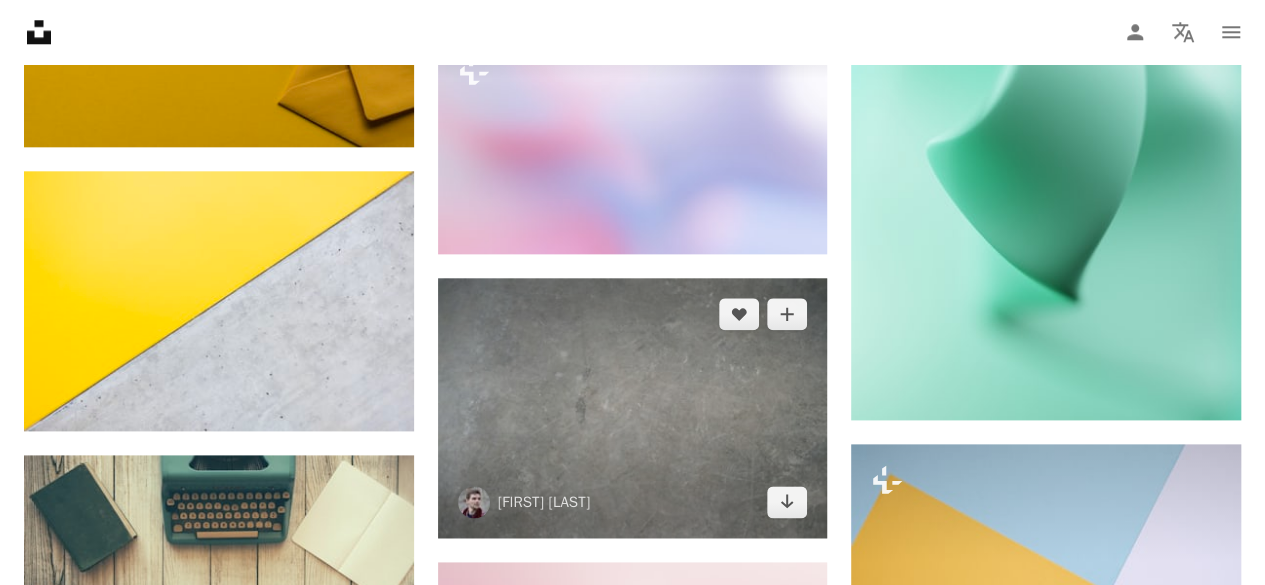 click at bounding box center [633, 408] 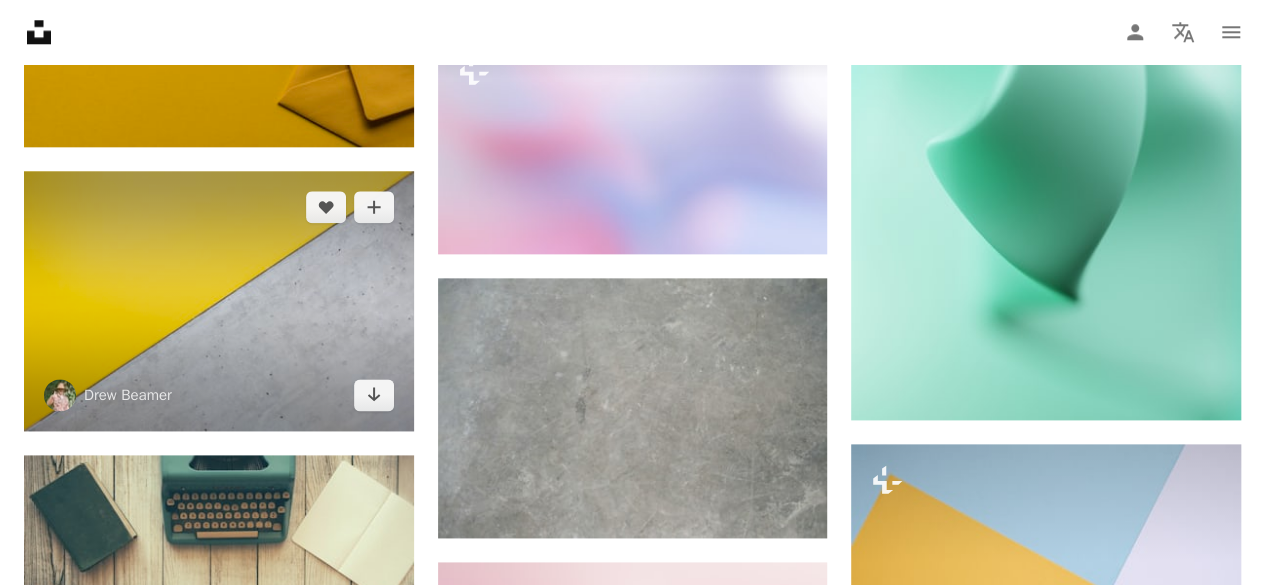 click at bounding box center (219, 301) 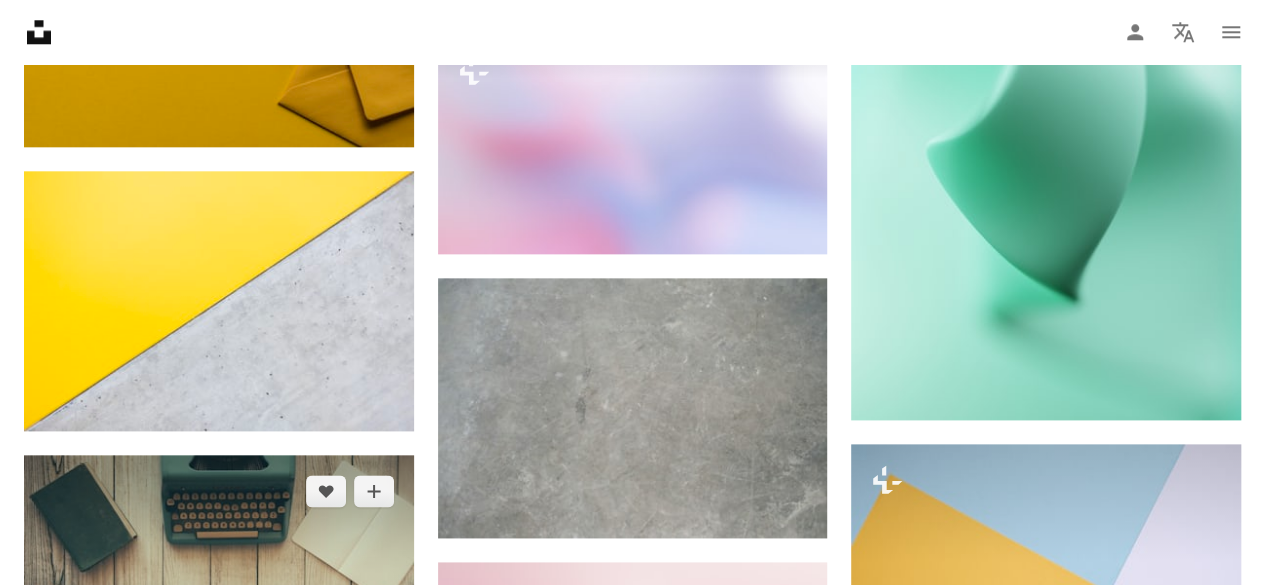 click at bounding box center (219, 585) 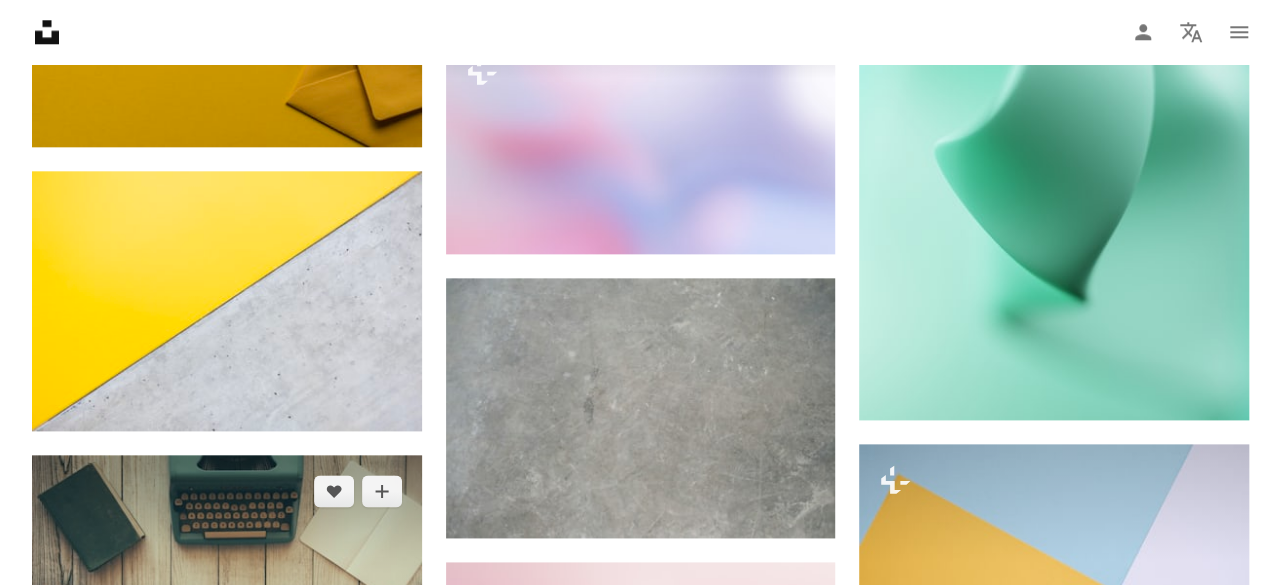 scroll, scrollTop: 12975, scrollLeft: 0, axis: vertical 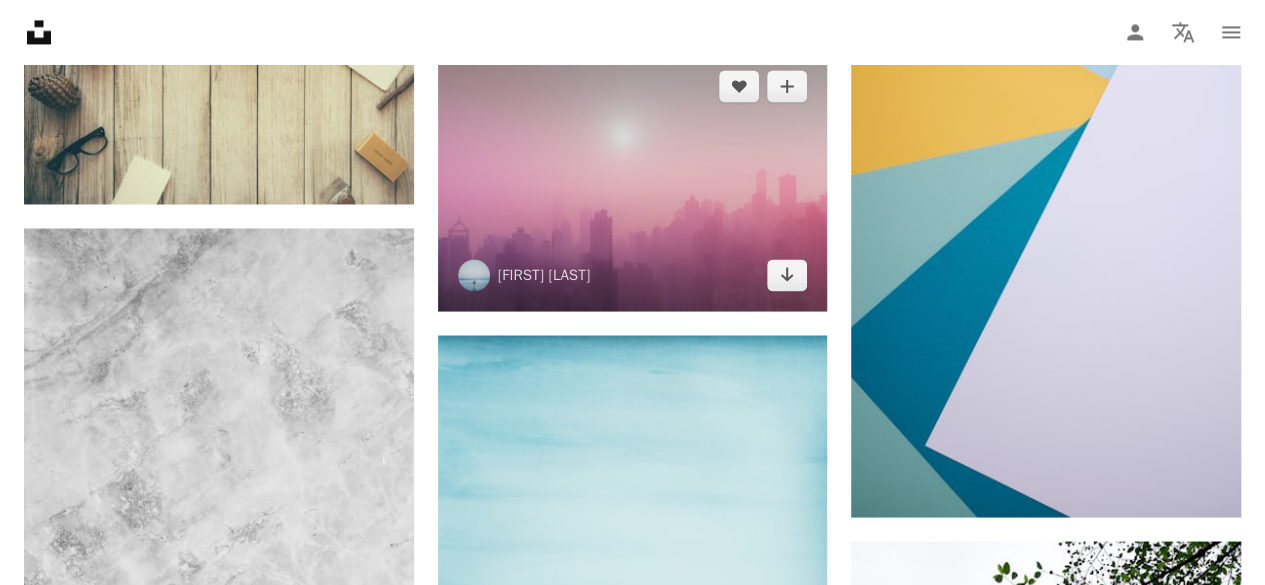 click at bounding box center (633, 180) 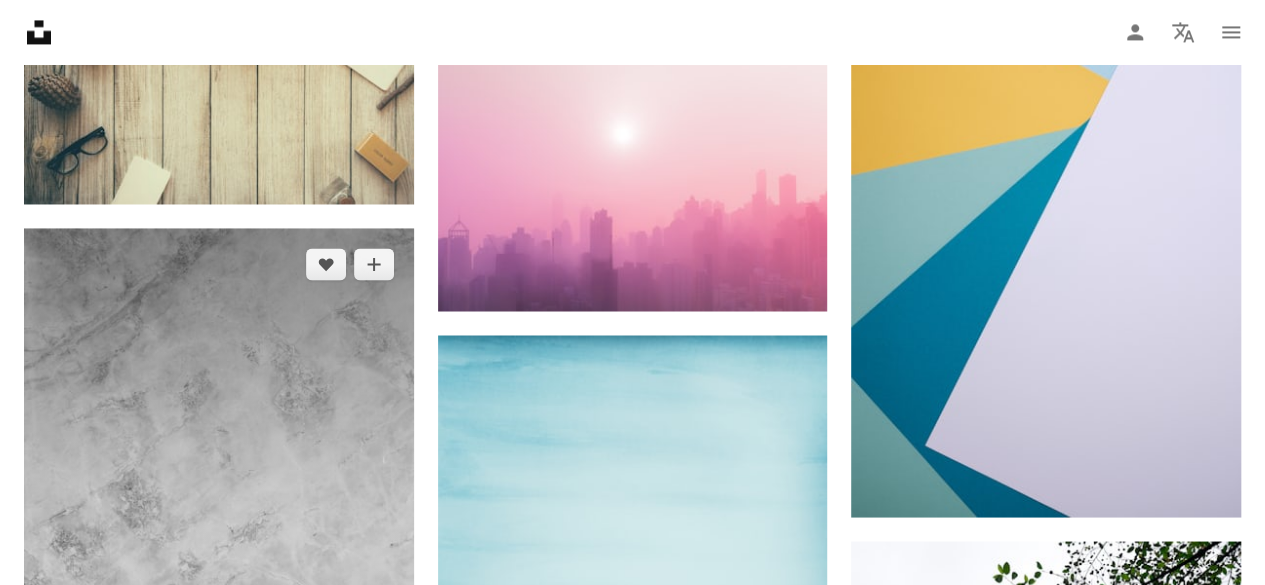 drag, startPoint x: 658, startPoint y: 216, endPoint x: 296, endPoint y: 287, distance: 368.897 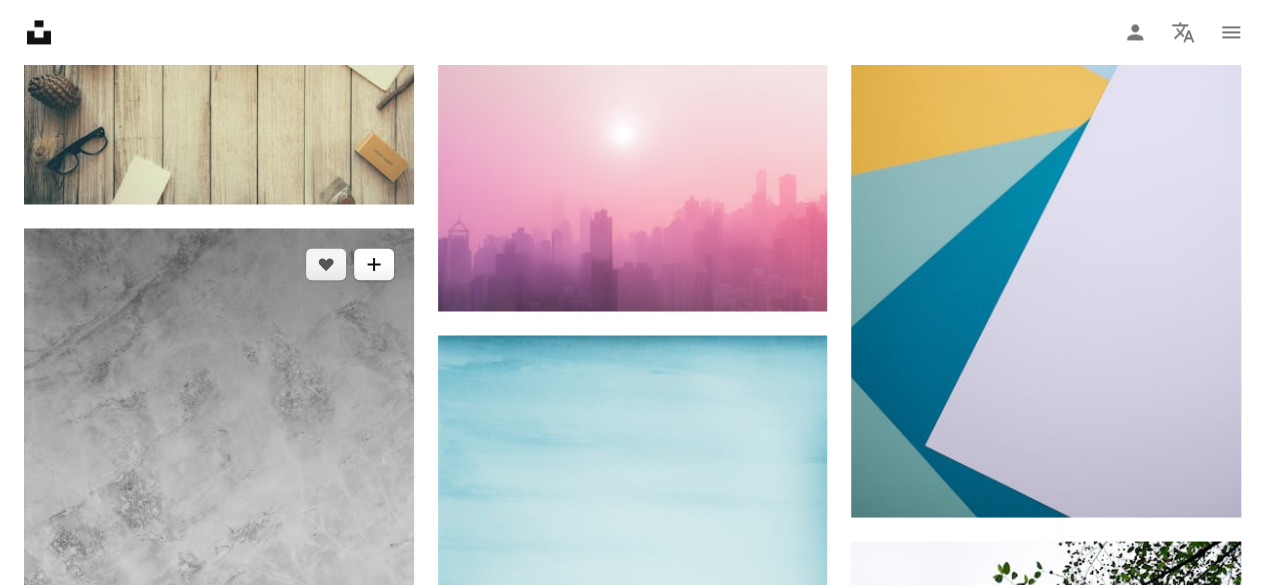 click on "A plus sign" 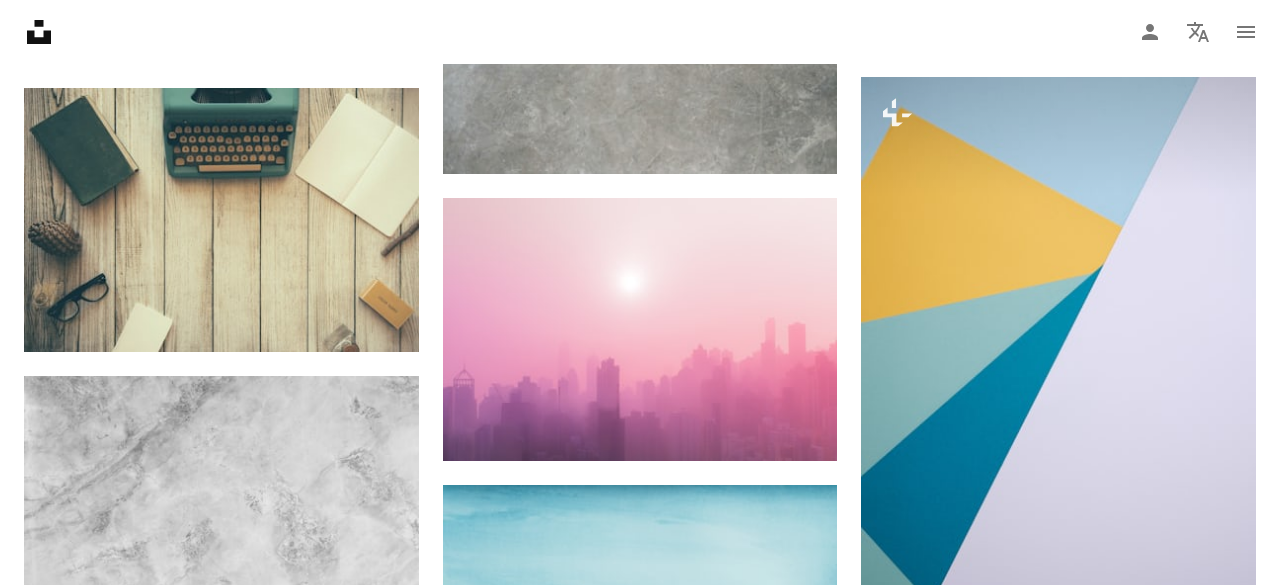 click on "An X shape Join Unsplash Already have an account?  Login First name Last name Email Username  (only letters, numbers and underscores) Password  (min. 8 char) Join By joining, you agree to the  Terms  and  Privacy Policy ." at bounding box center (640, 6526) 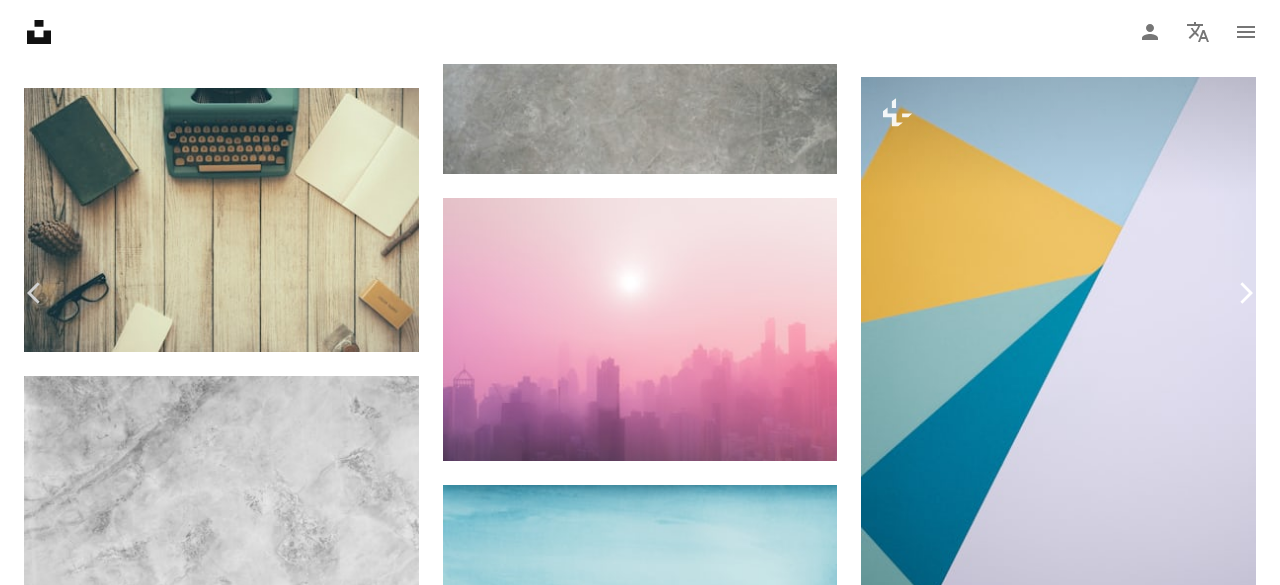 click on "Chevron right" 